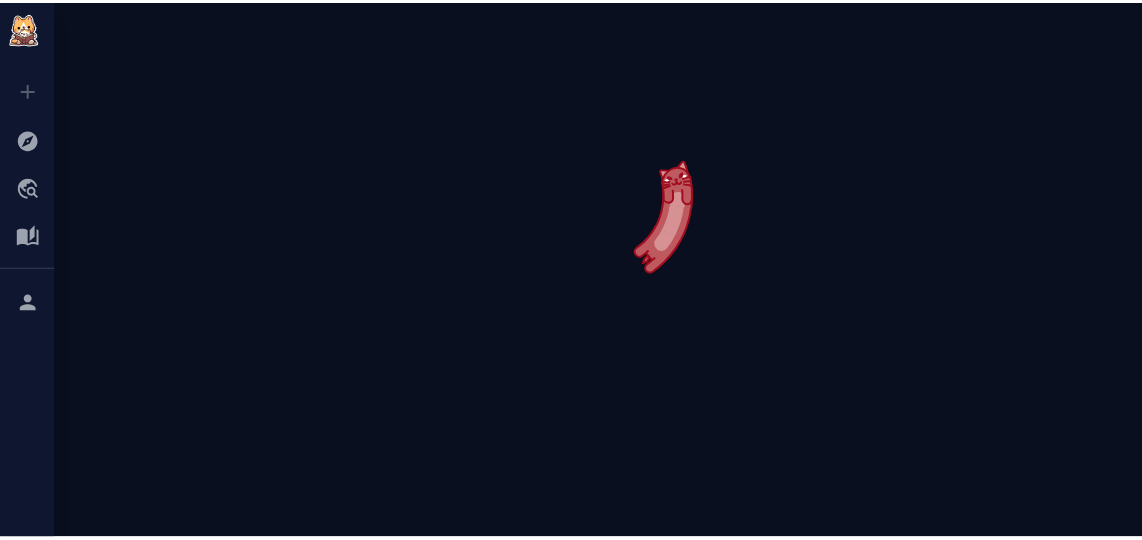 scroll, scrollTop: 0, scrollLeft: 0, axis: both 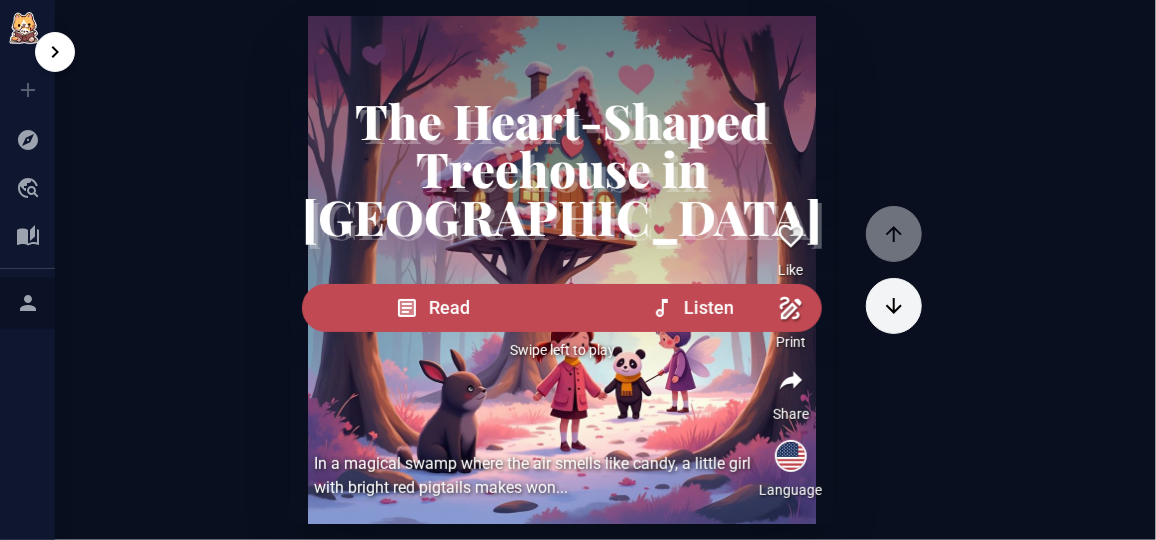 click 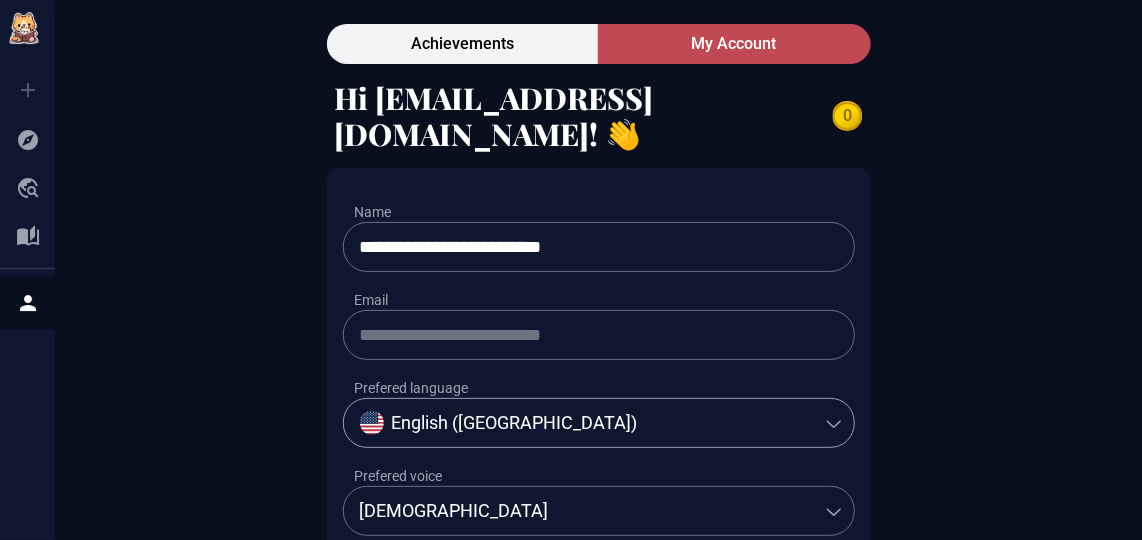 click 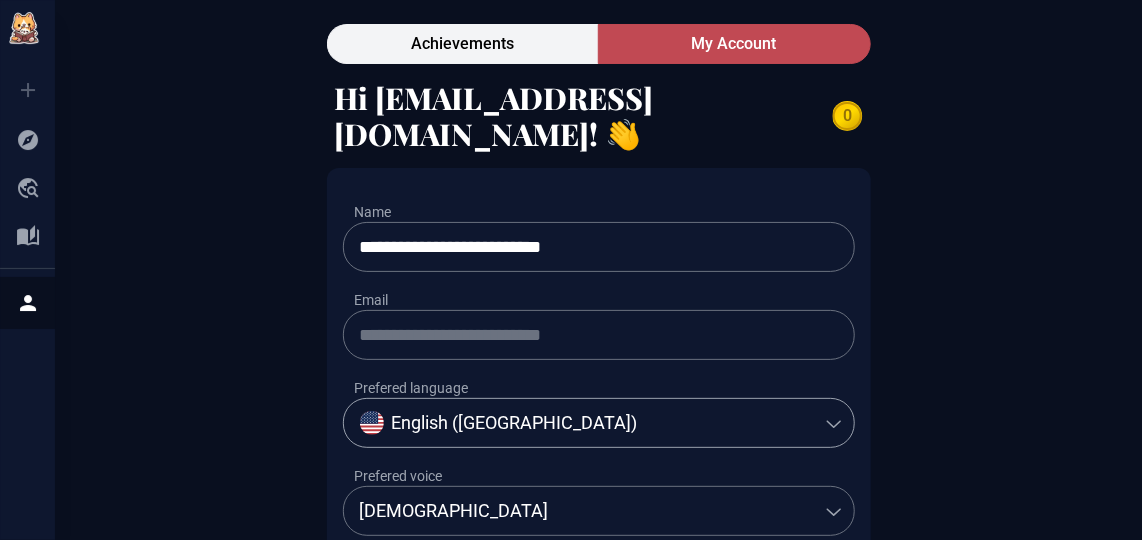 click on "**********" at bounding box center (571, 426) 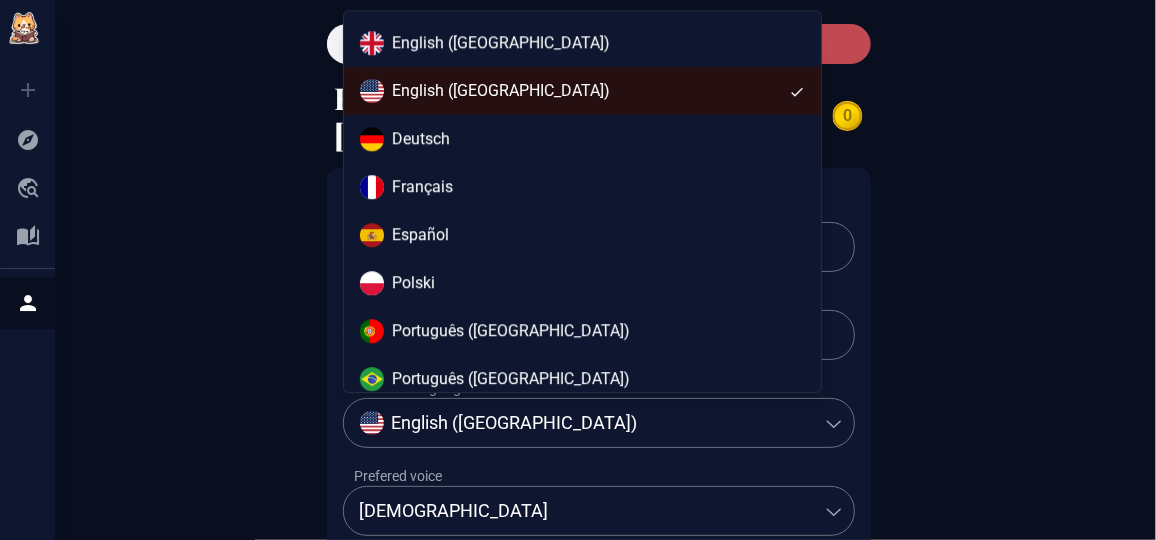 select on "*****" 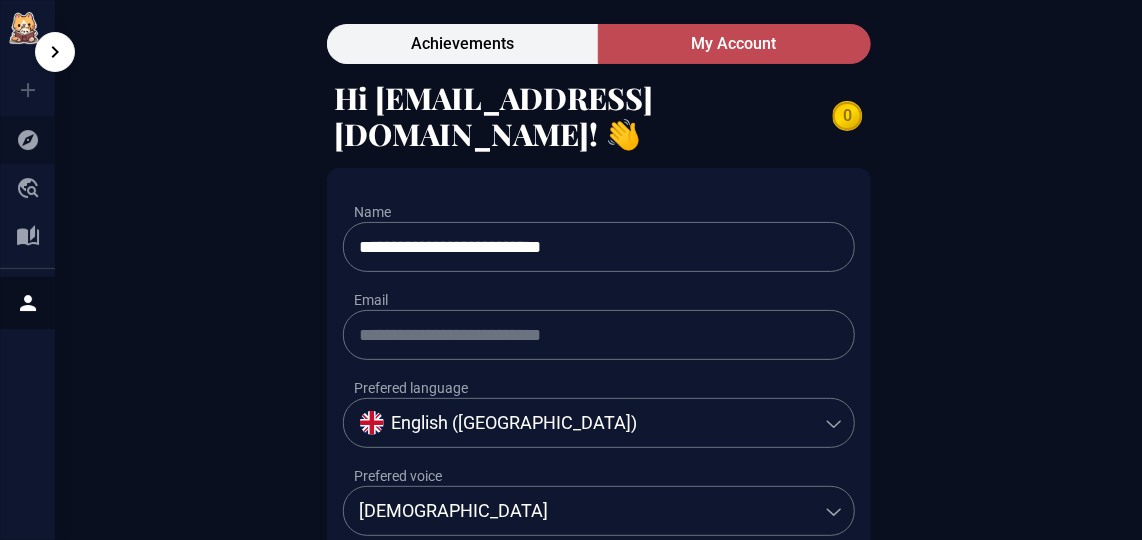 click 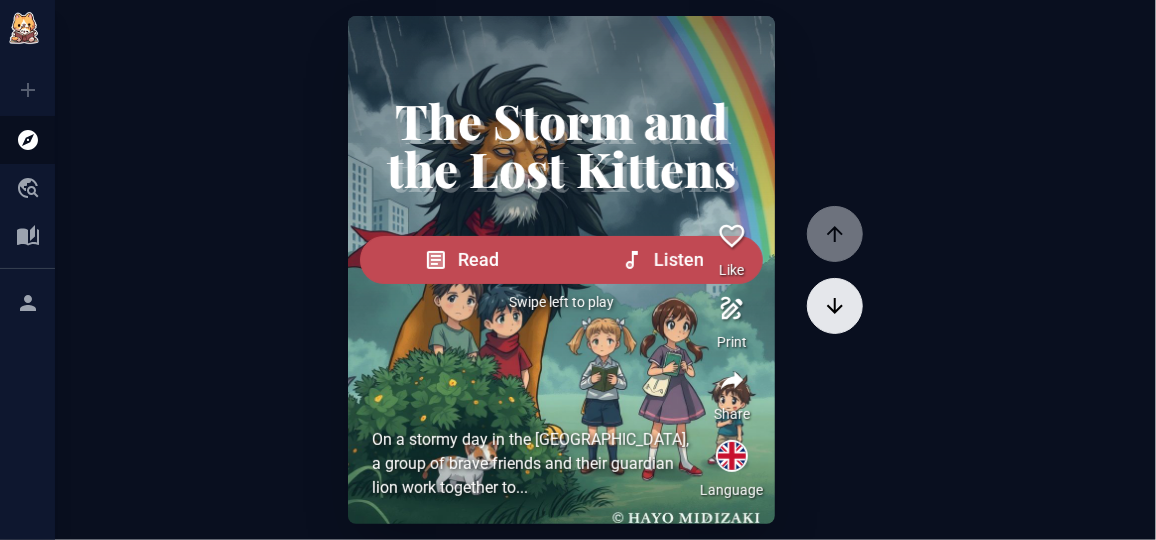 click at bounding box center [835, 306] 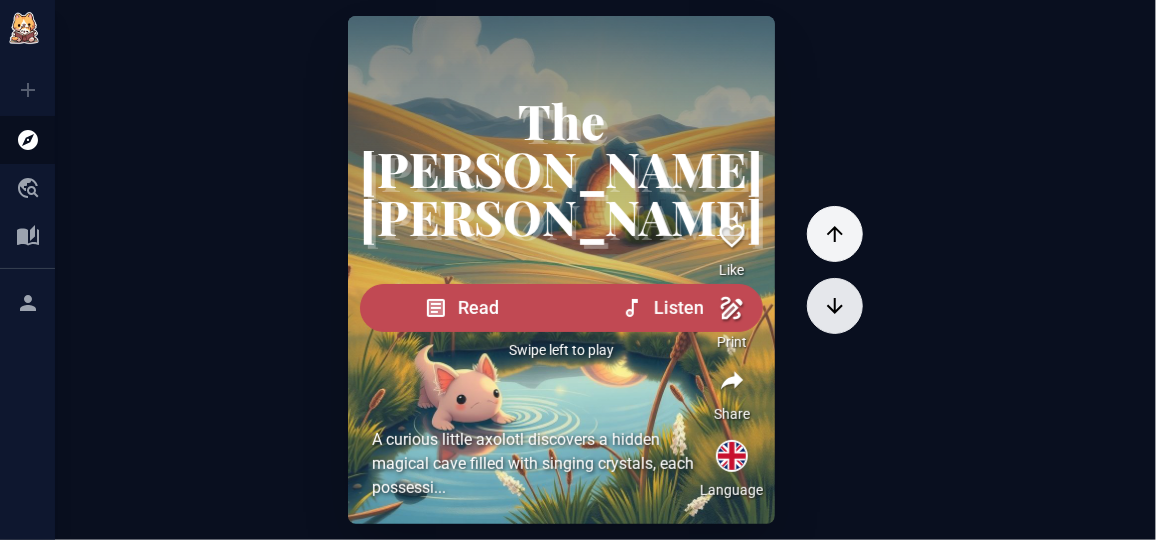 click at bounding box center [835, 306] 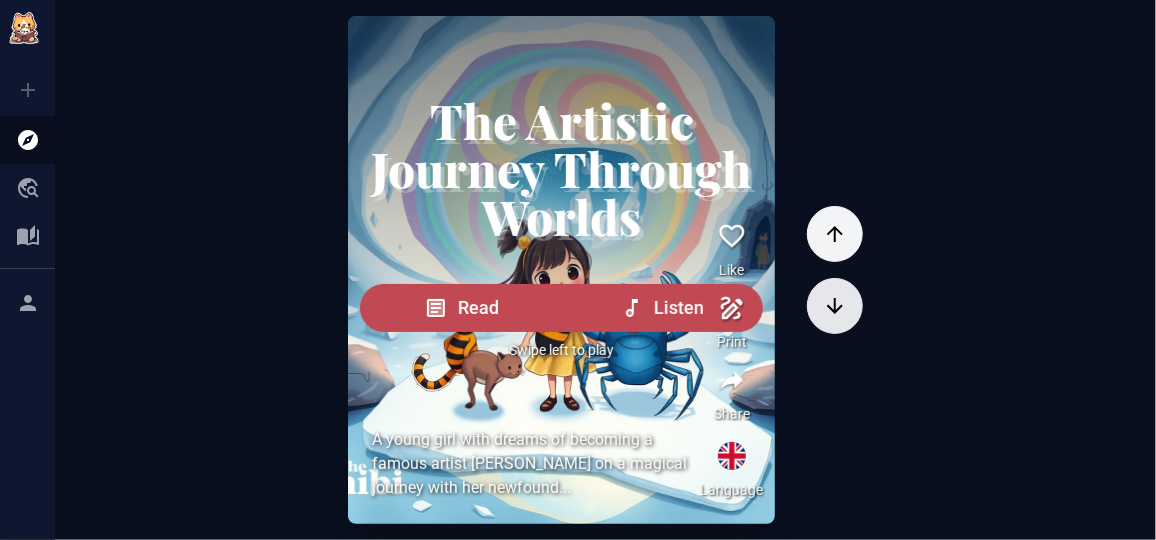 click at bounding box center (835, 306) 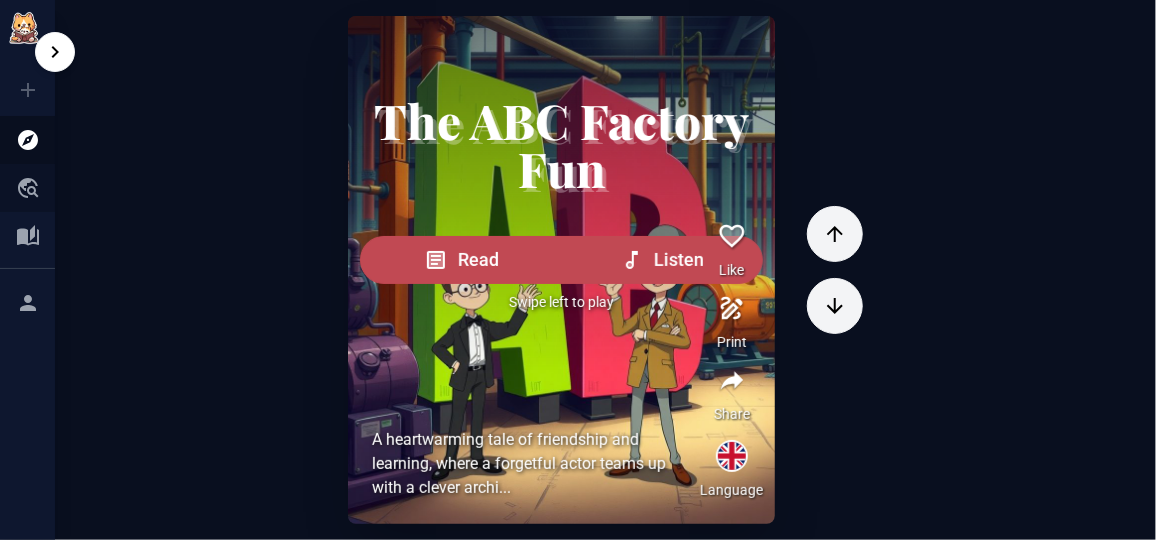 click on "Community" at bounding box center (27, 188) 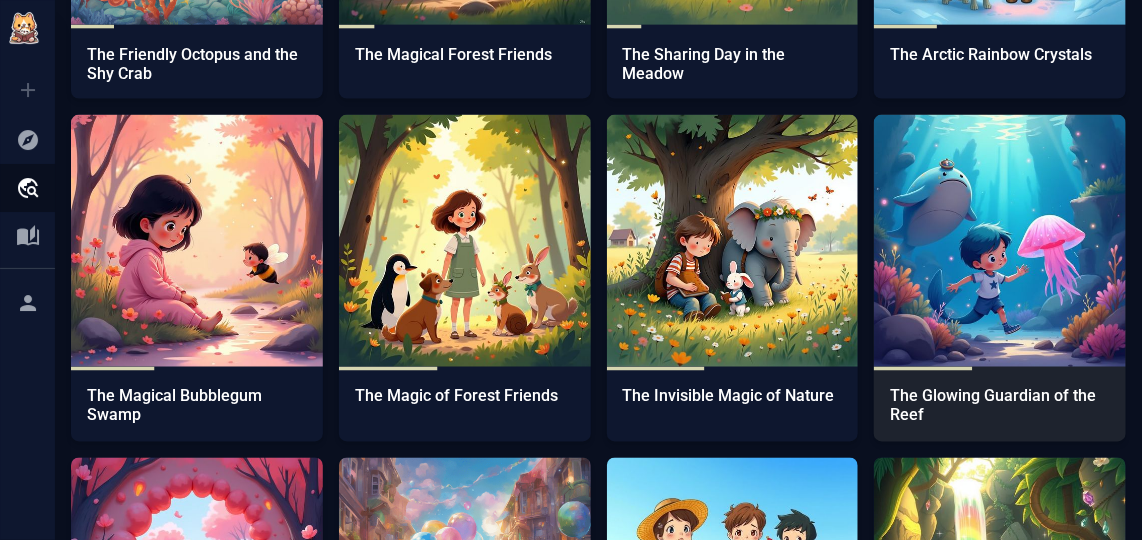 scroll, scrollTop: 999, scrollLeft: 0, axis: vertical 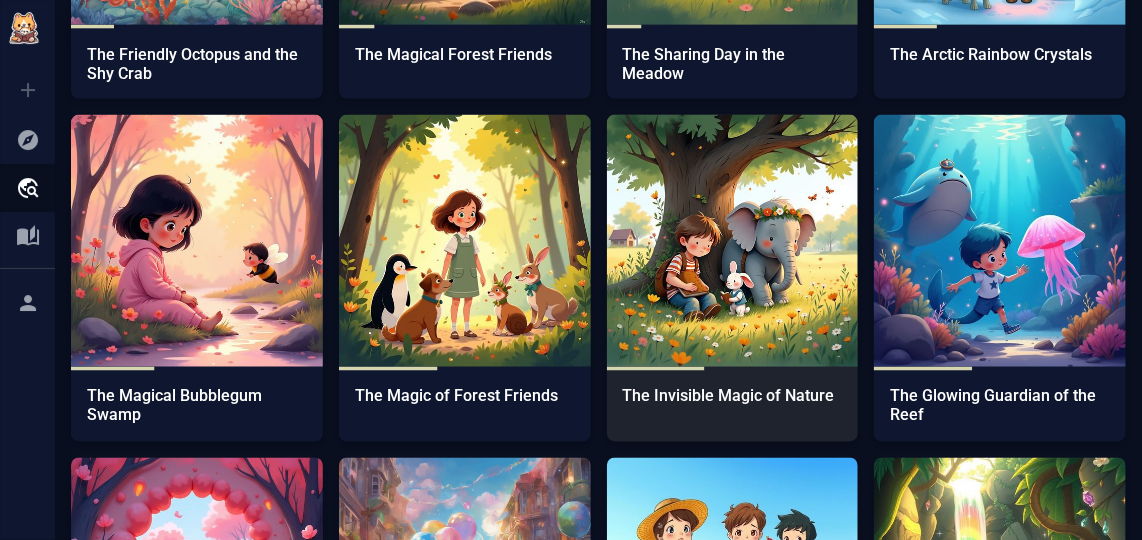 click at bounding box center [733, 241] 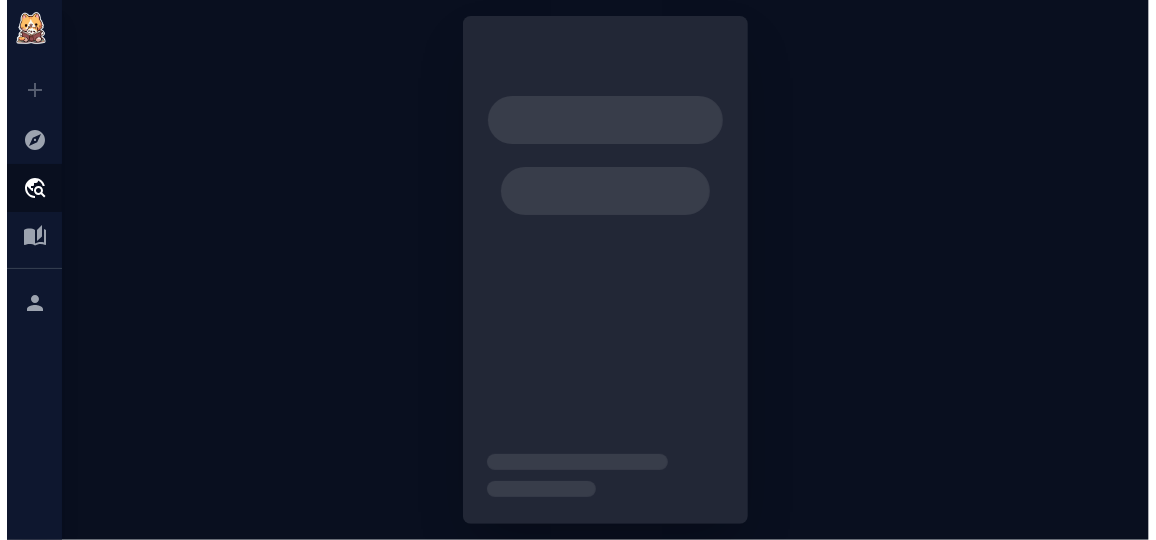 scroll, scrollTop: 0, scrollLeft: 0, axis: both 